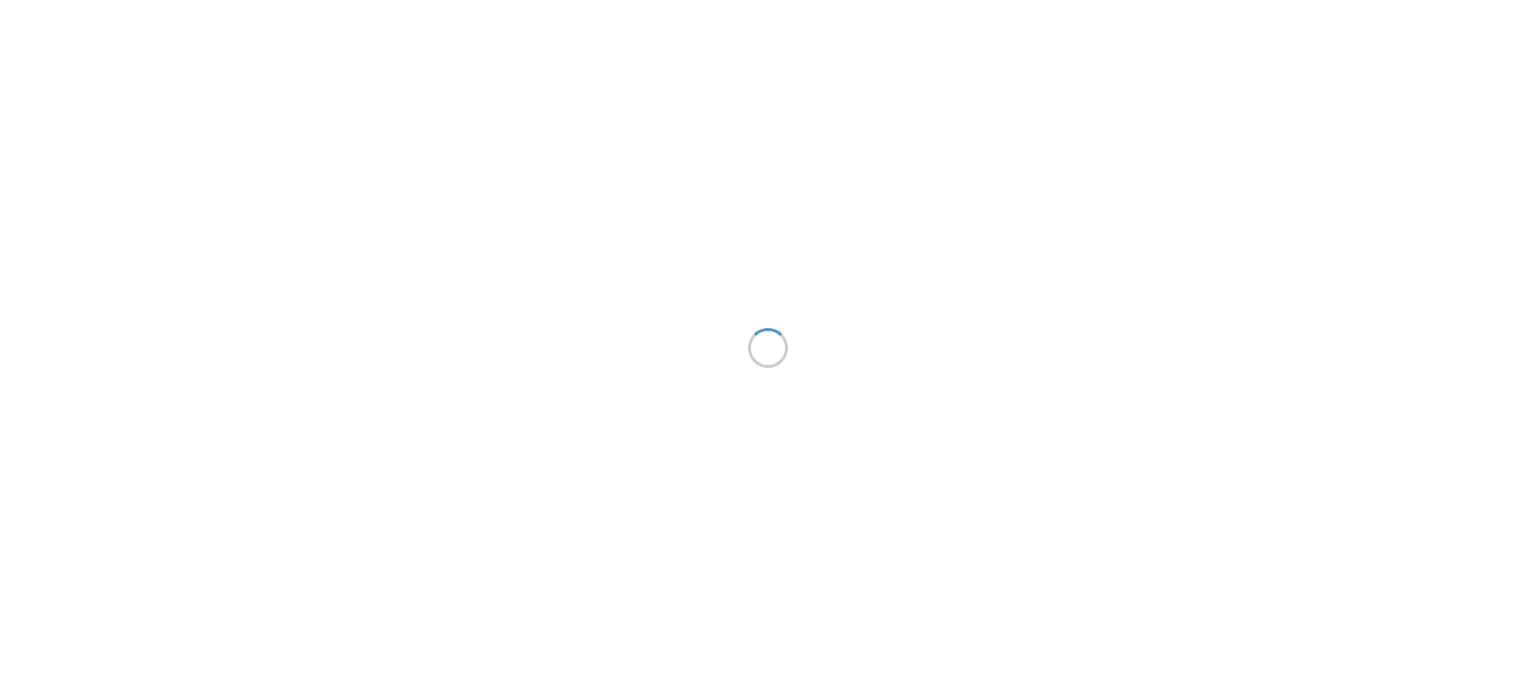 scroll, scrollTop: 0, scrollLeft: 0, axis: both 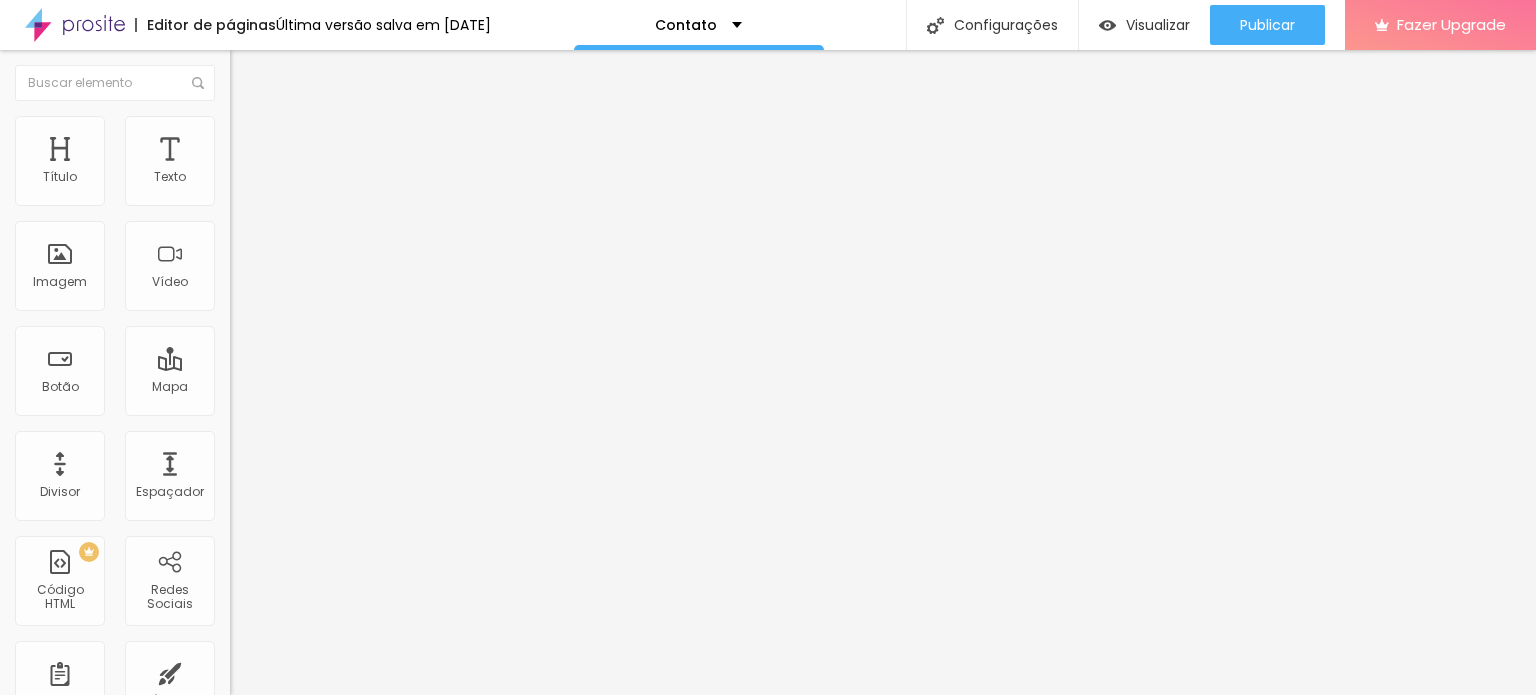 click on "Contato" at bounding box center [345, 186] 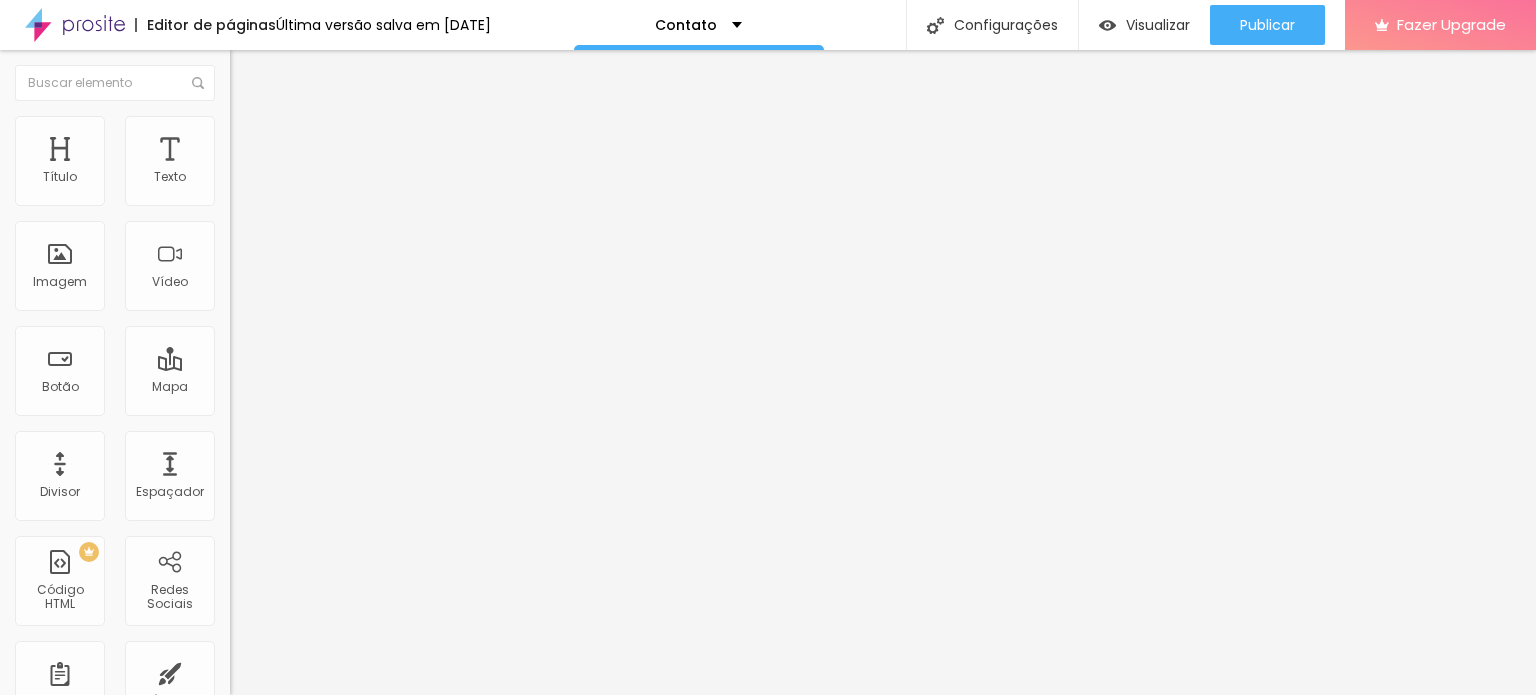 click on "Contato Criar novo formulário" at bounding box center (768, 1042) 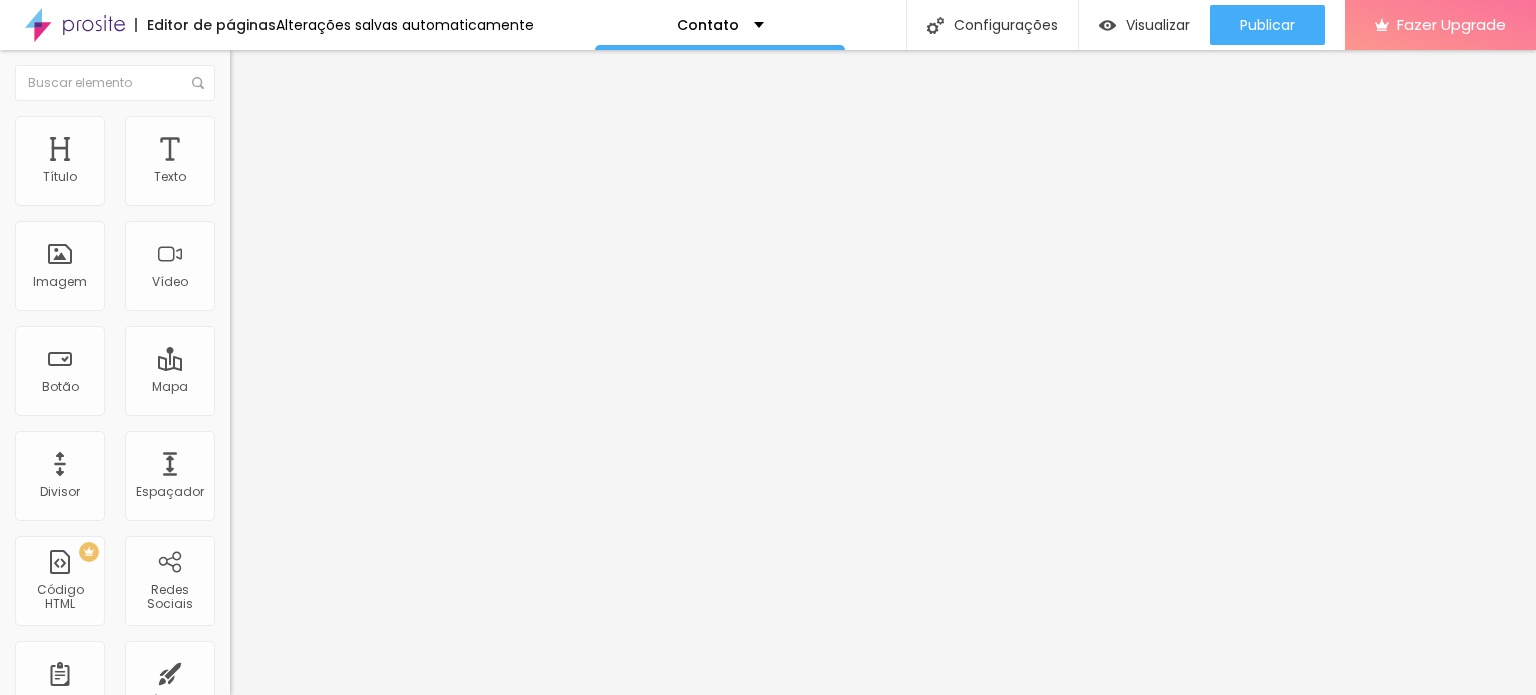 click on "Avançado" at bounding box center (345, 146) 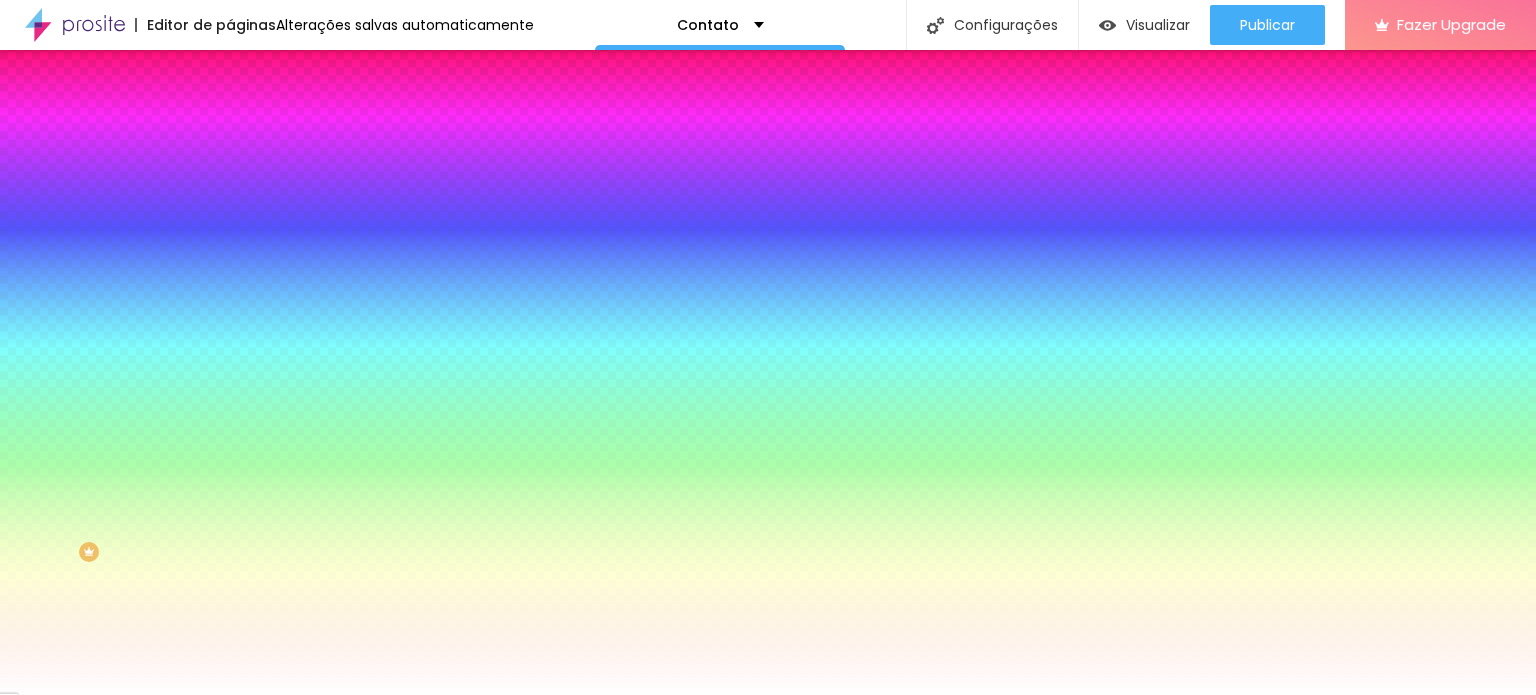 click on "Conteúdo" at bounding box center (345, 106) 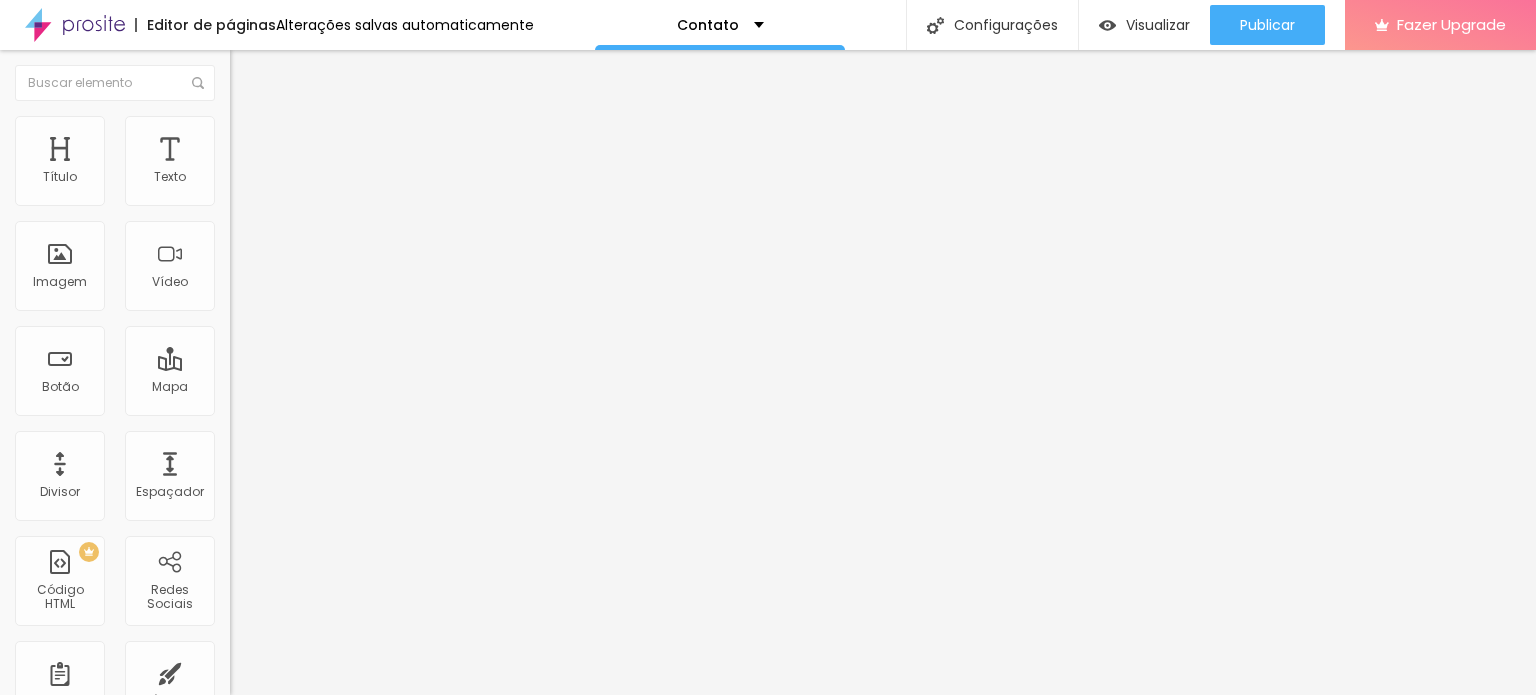 click on "Contato" at bounding box center (345, 186) 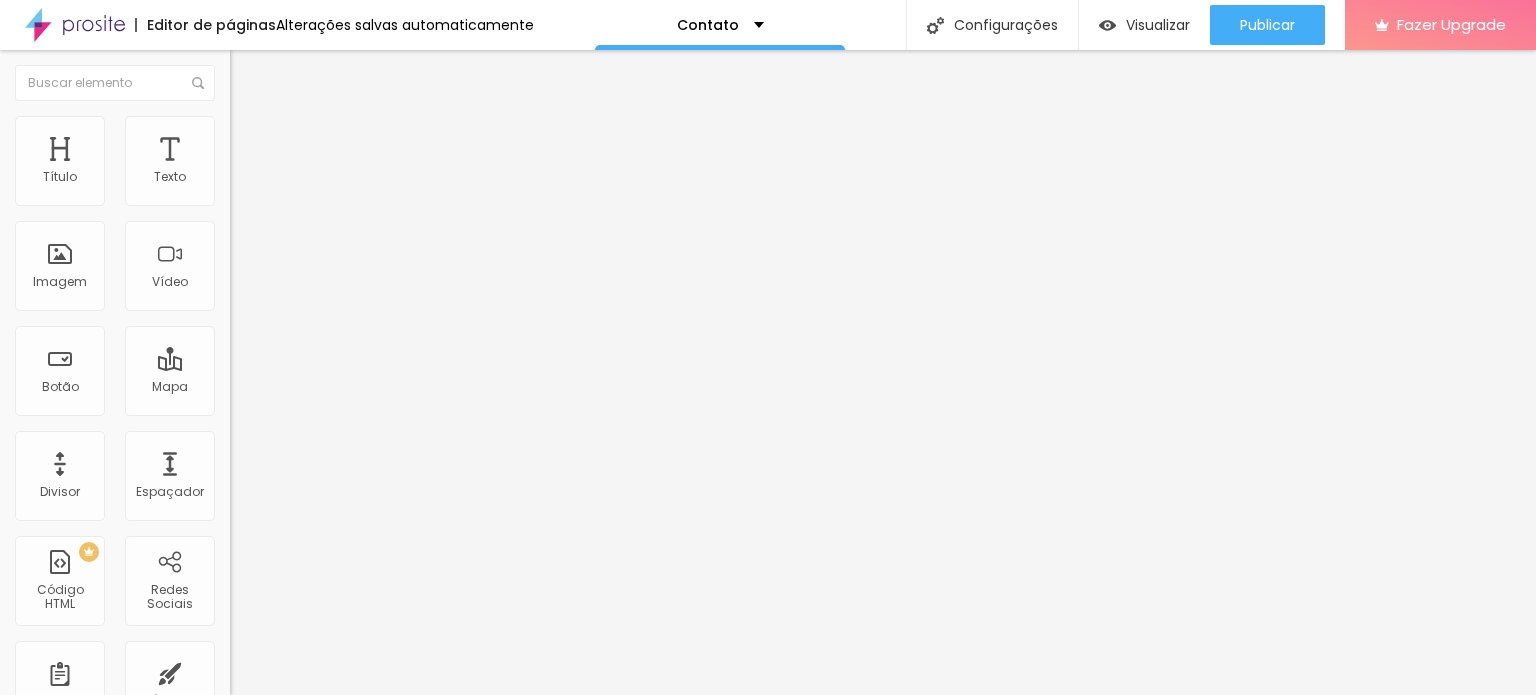 click on "Contato Criar novo formulário" at bounding box center (768, 1042) 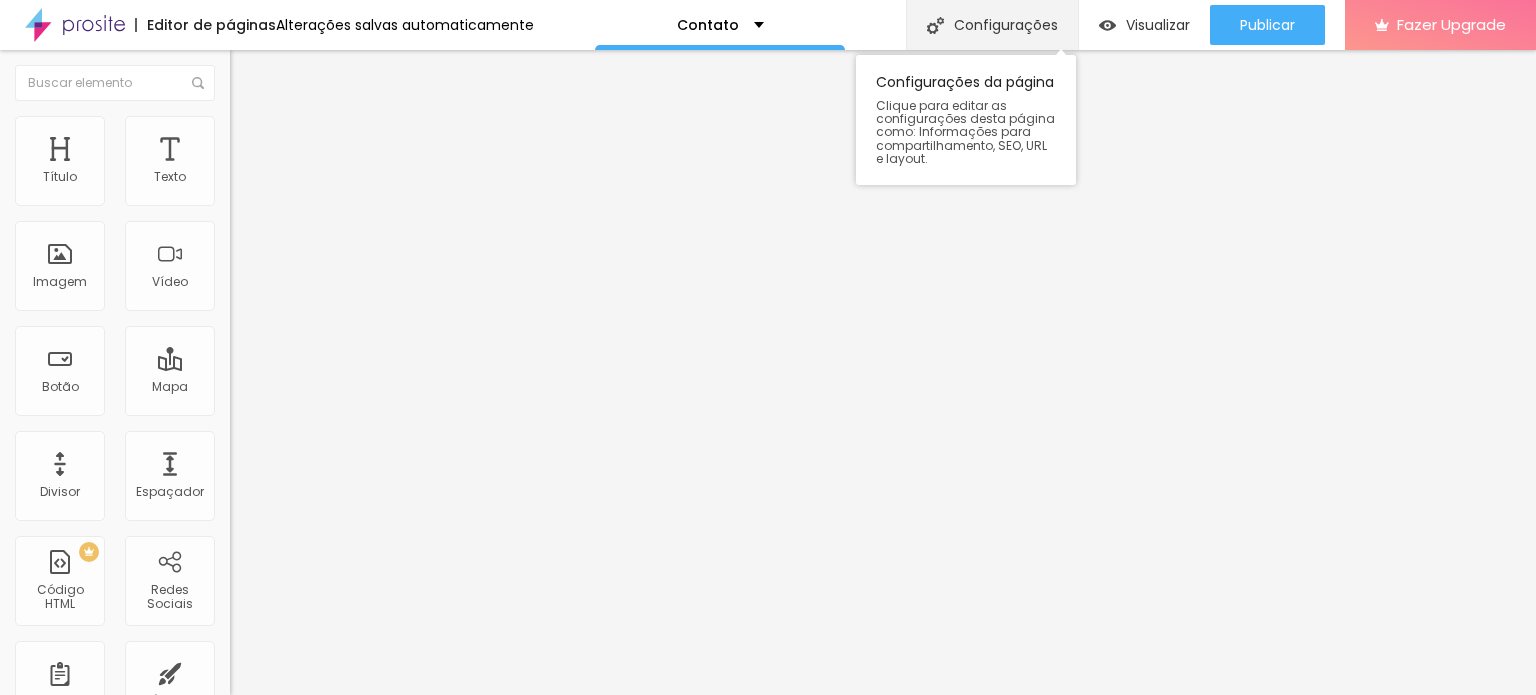 click on "Configurações" at bounding box center [992, 25] 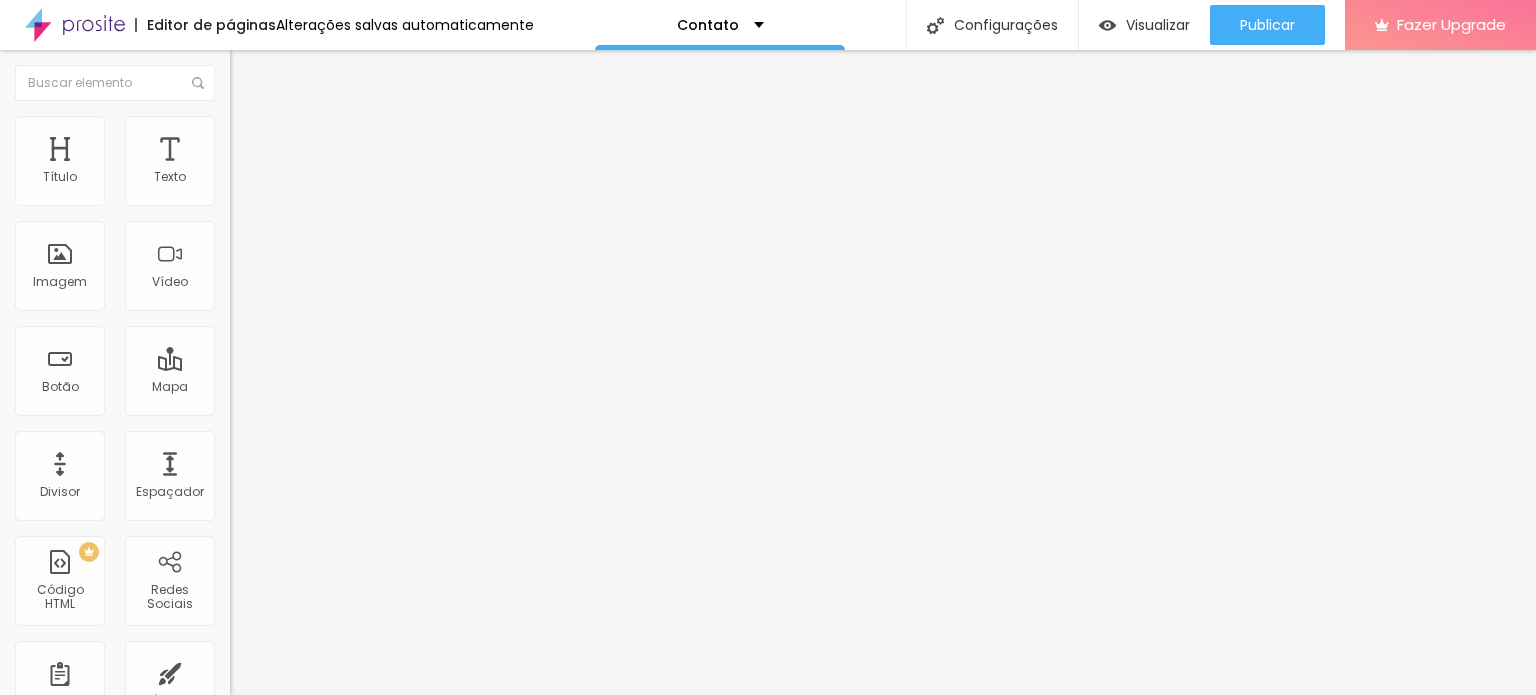 click on "Contato" at bounding box center (768, 814) 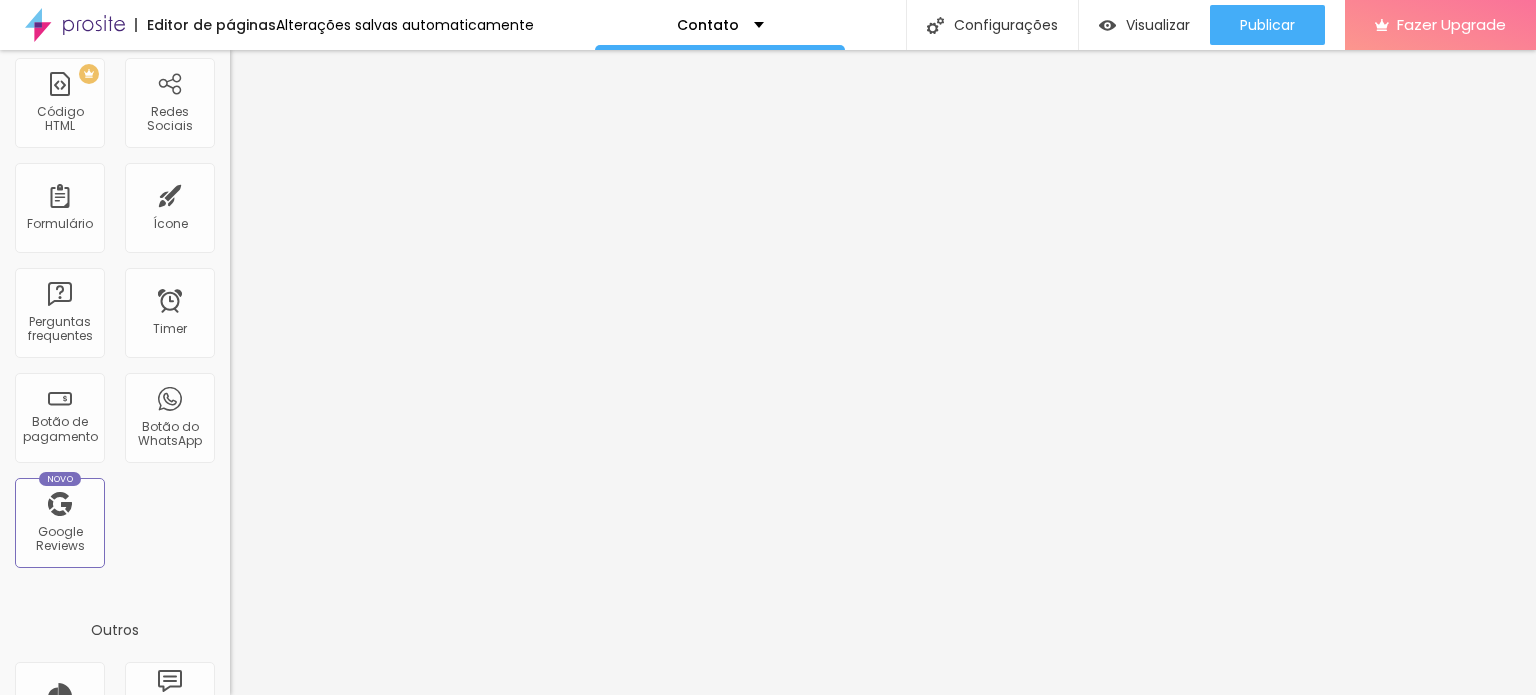 scroll, scrollTop: 476, scrollLeft: 0, axis: vertical 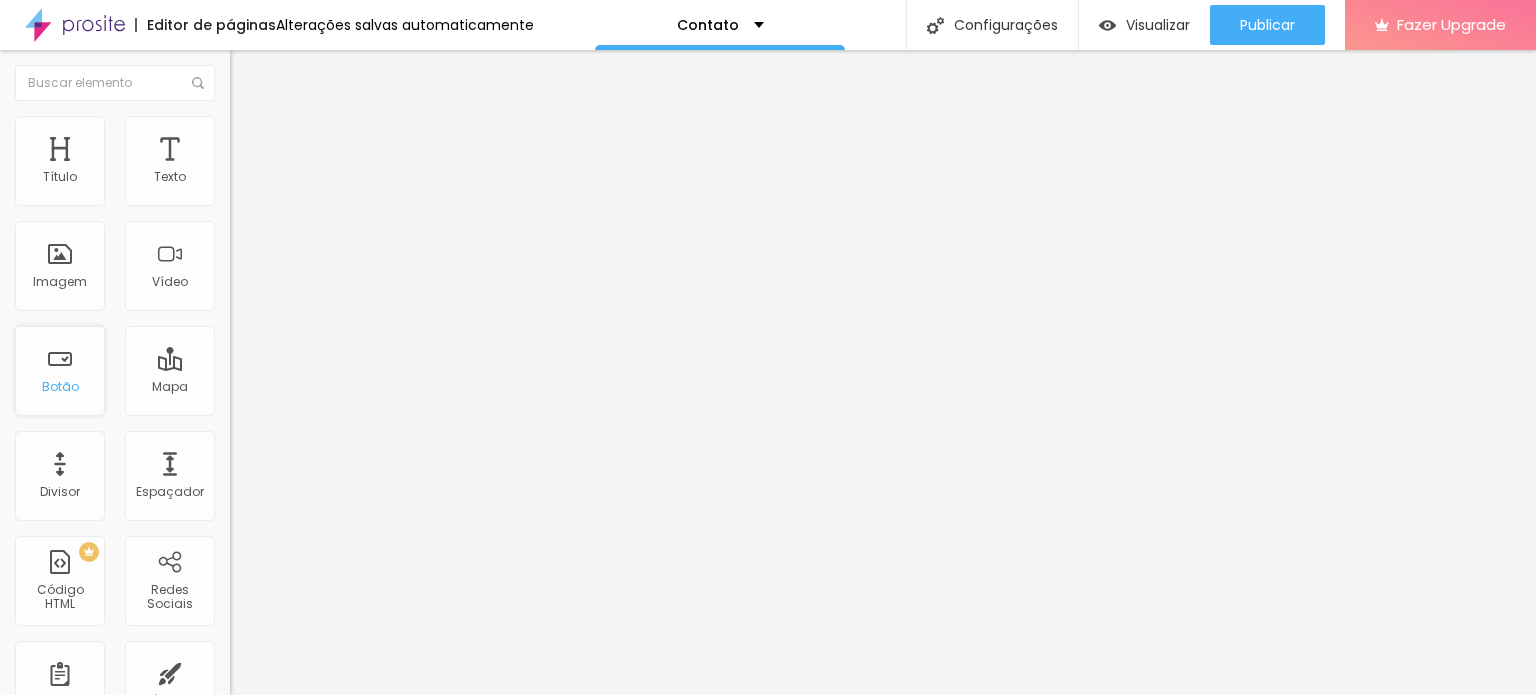 click on "Botão" at bounding box center (60, 371) 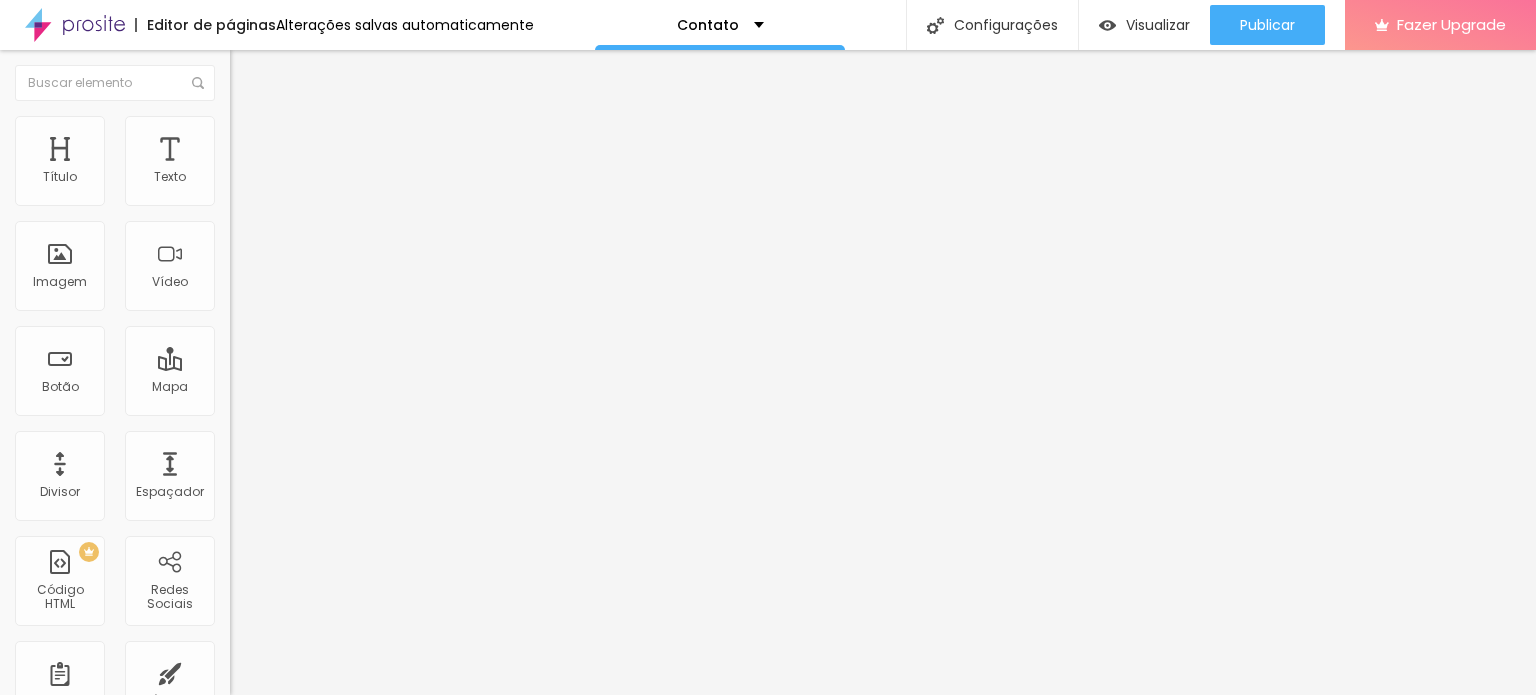 click on "Contato" at bounding box center [345, 186] 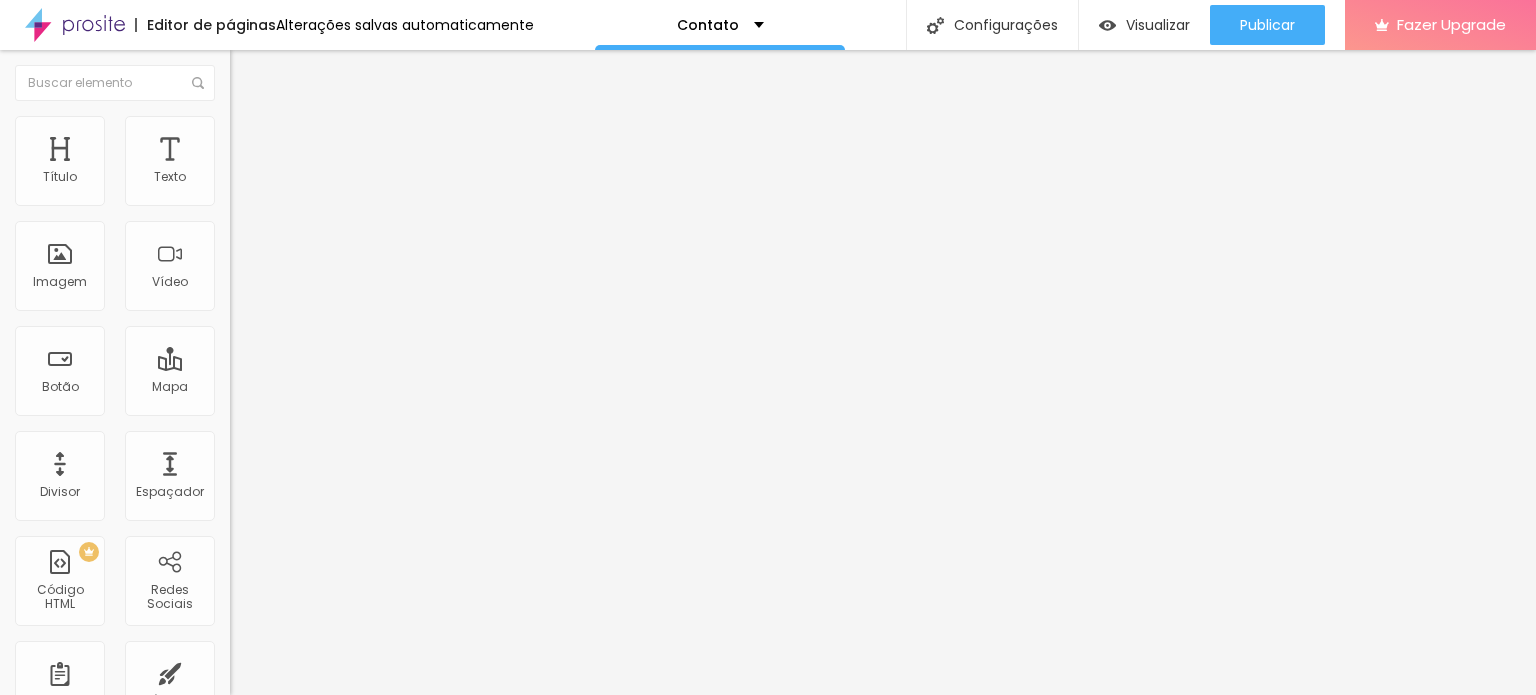 click on "Criar novo formulário" at bounding box center [100, 756] 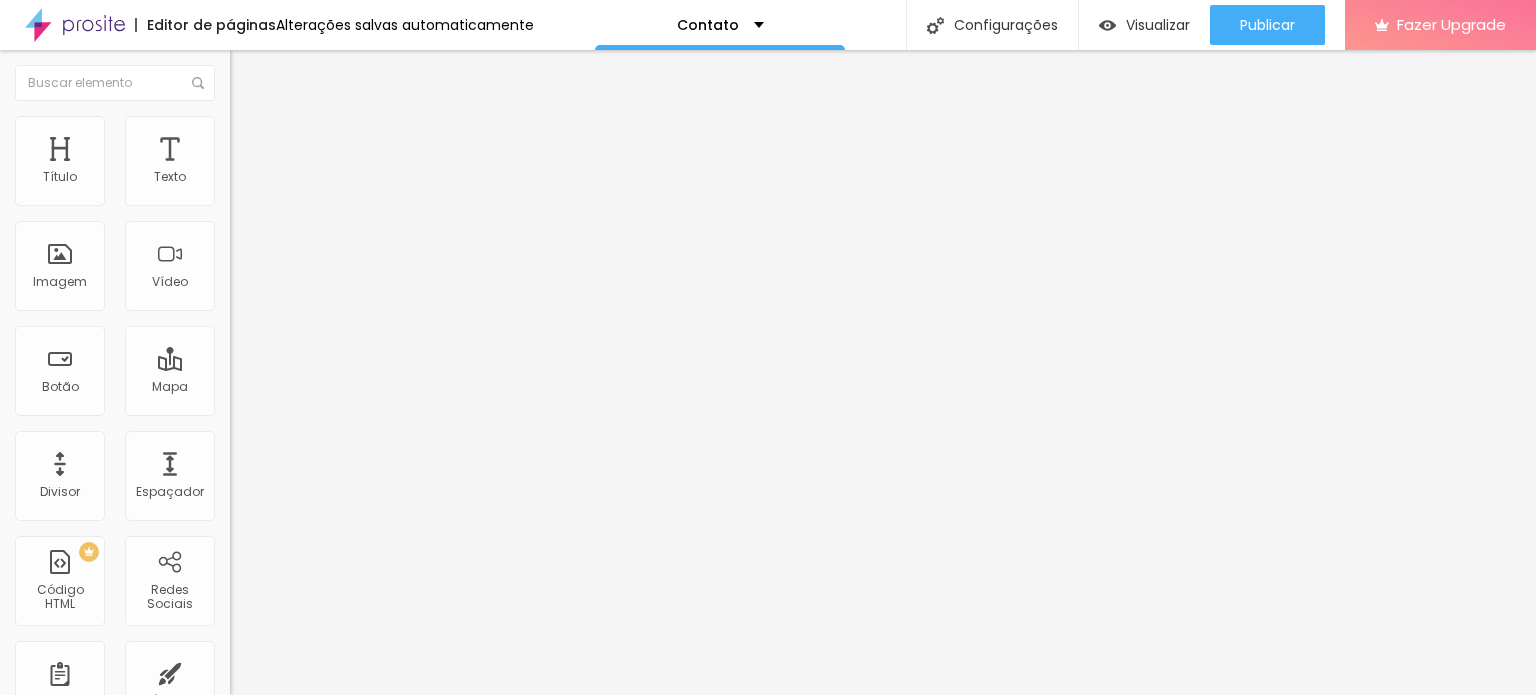 click on "Configurações" at bounding box center [768, 787] 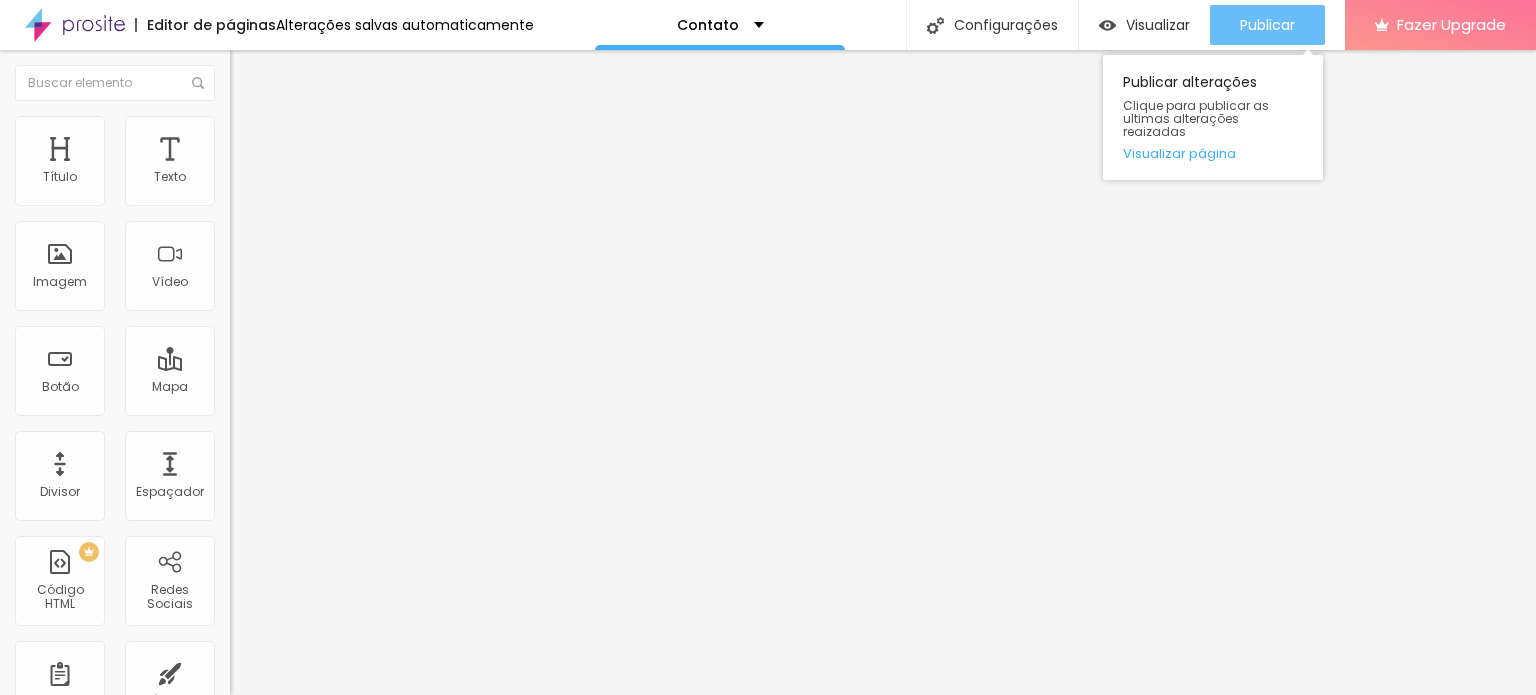 click on "Publicar" at bounding box center [1267, 25] 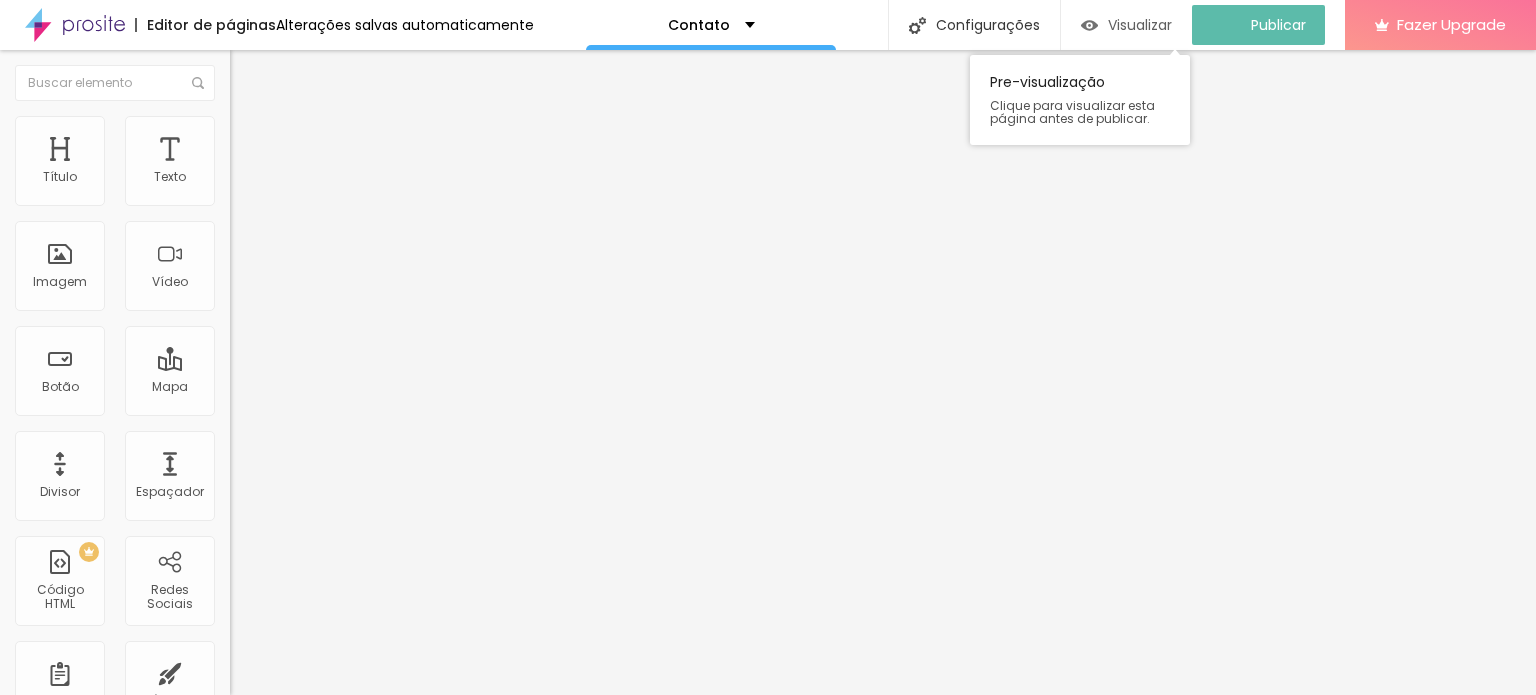 click on "Visualizar" at bounding box center (1140, 25) 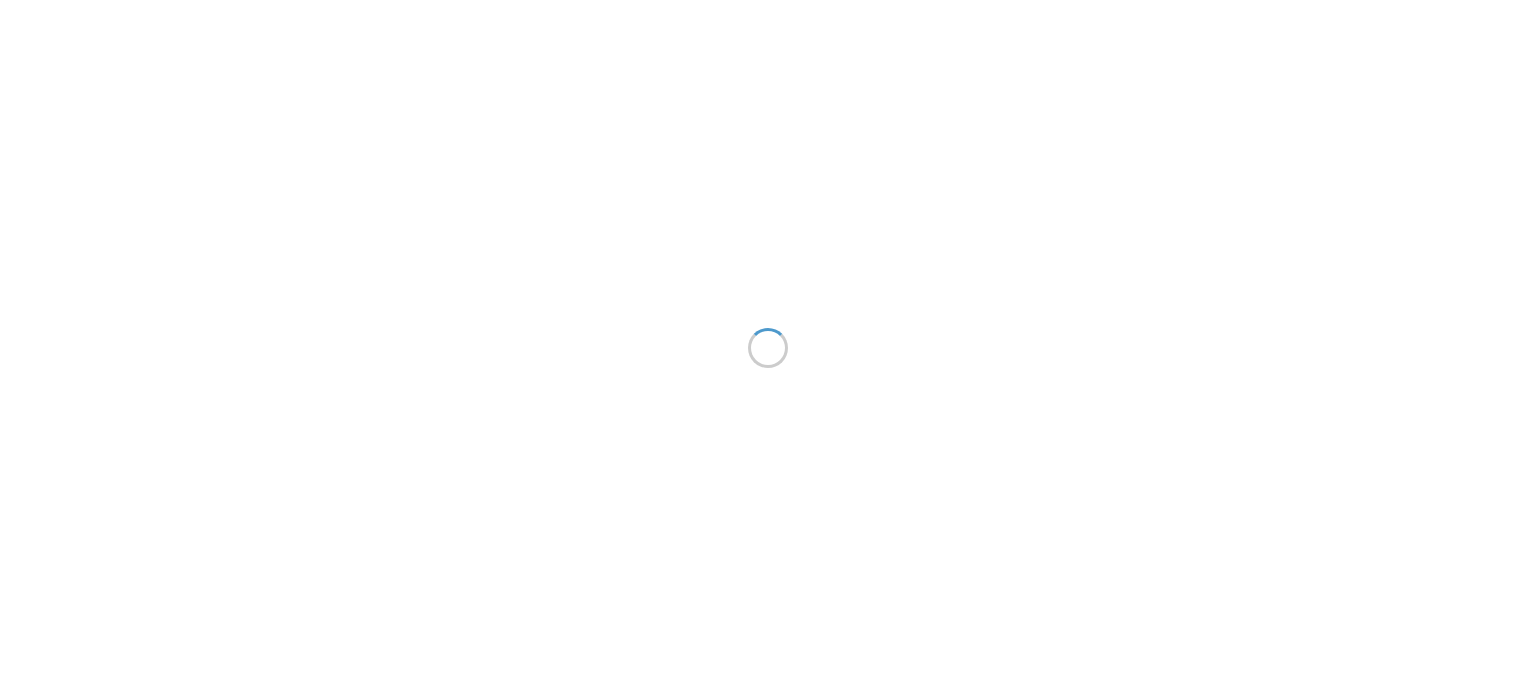 scroll, scrollTop: 0, scrollLeft: 0, axis: both 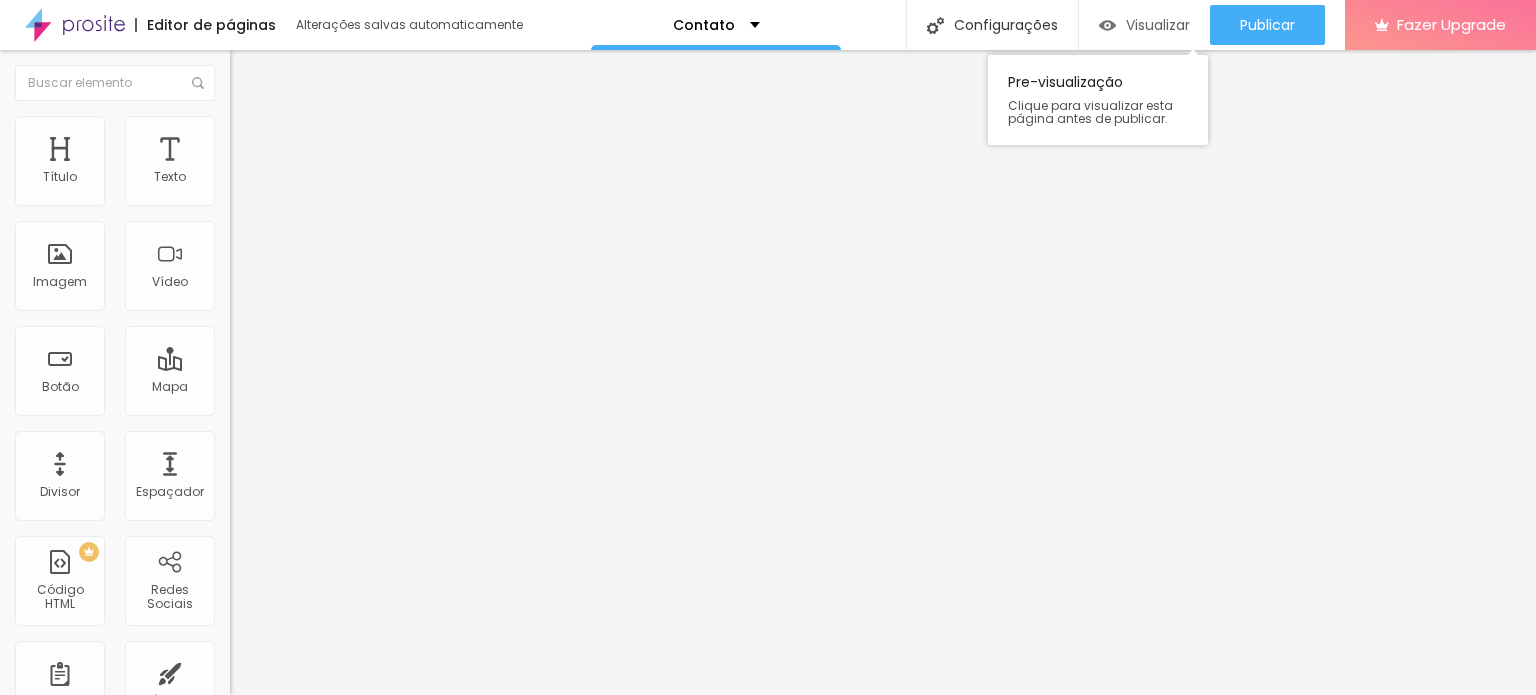 click on "Visualizar" at bounding box center [1158, 25] 